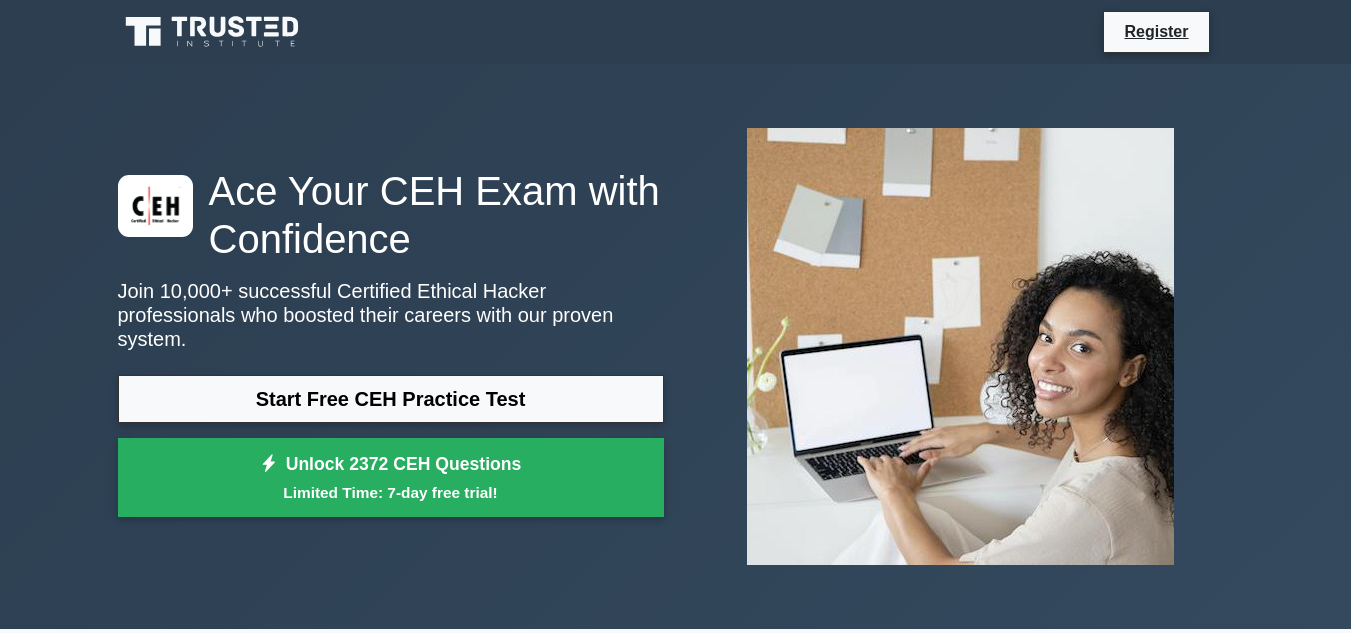 scroll, scrollTop: 0, scrollLeft: 0, axis: both 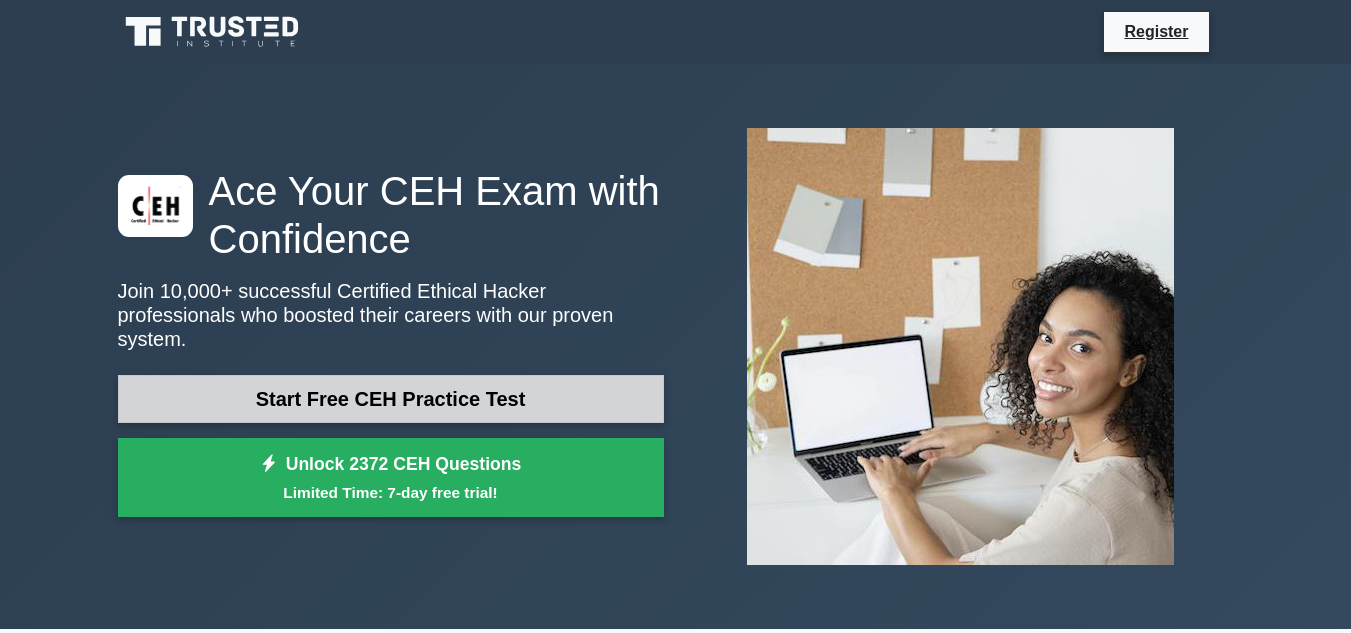 click on "Start Free CEH Practice Test" at bounding box center [391, 399] 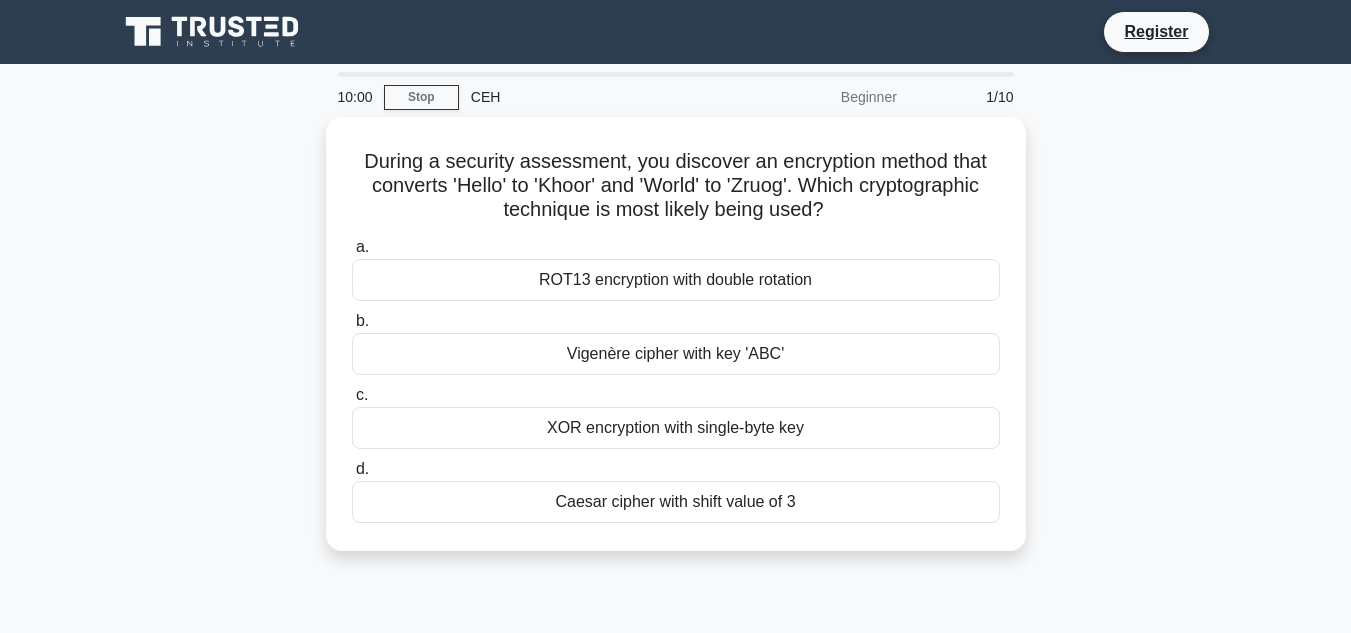 scroll, scrollTop: 0, scrollLeft: 0, axis: both 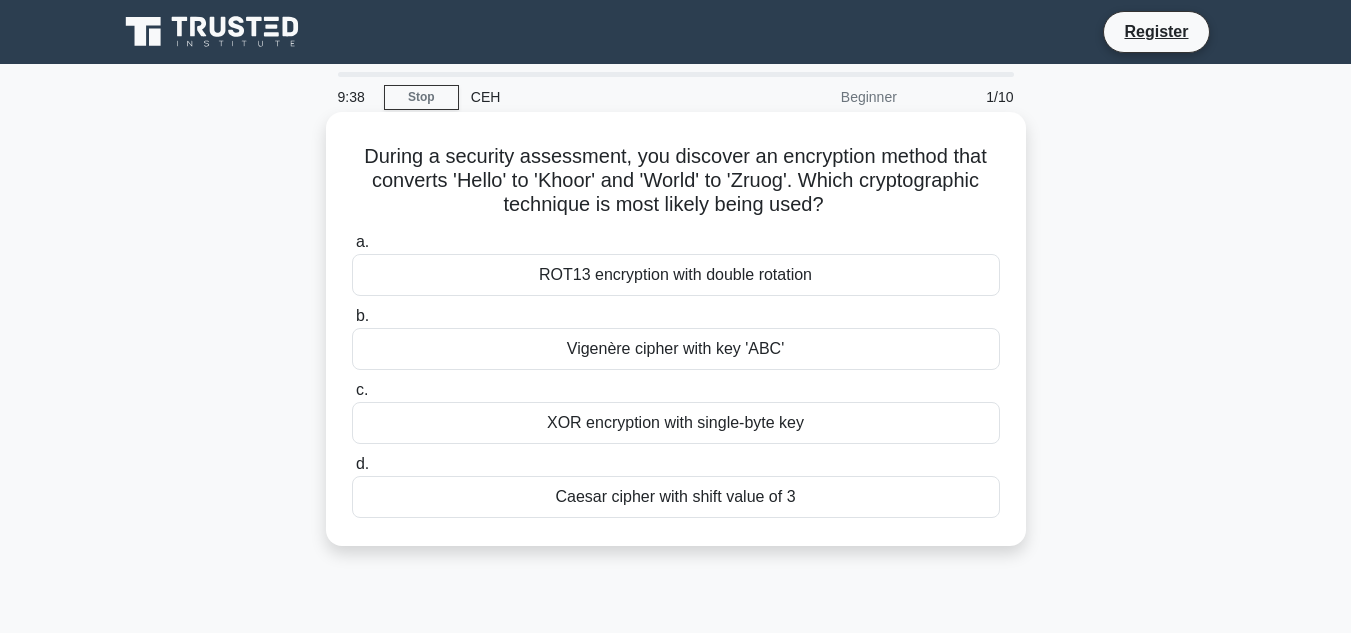 click on "Caesar cipher with shift value of 3" at bounding box center (676, 497) 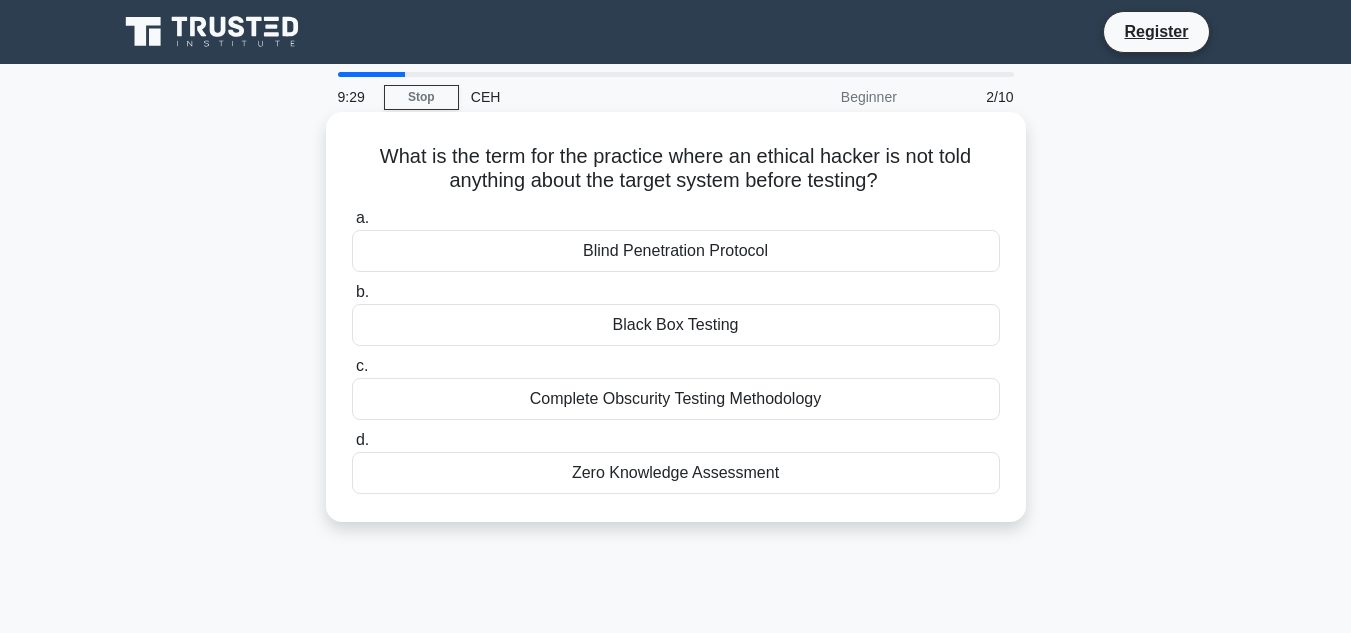 click on "Black Box Testing" at bounding box center [676, 325] 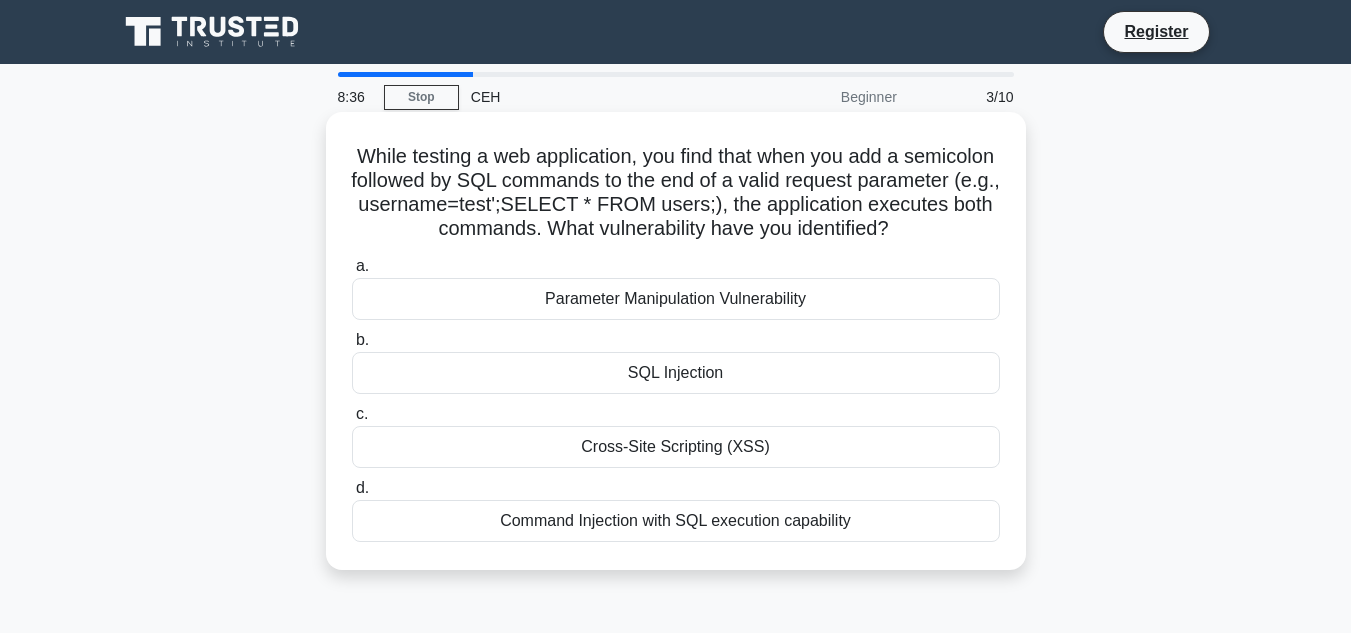 click on "Command Injection with SQL execution capability" at bounding box center (676, 521) 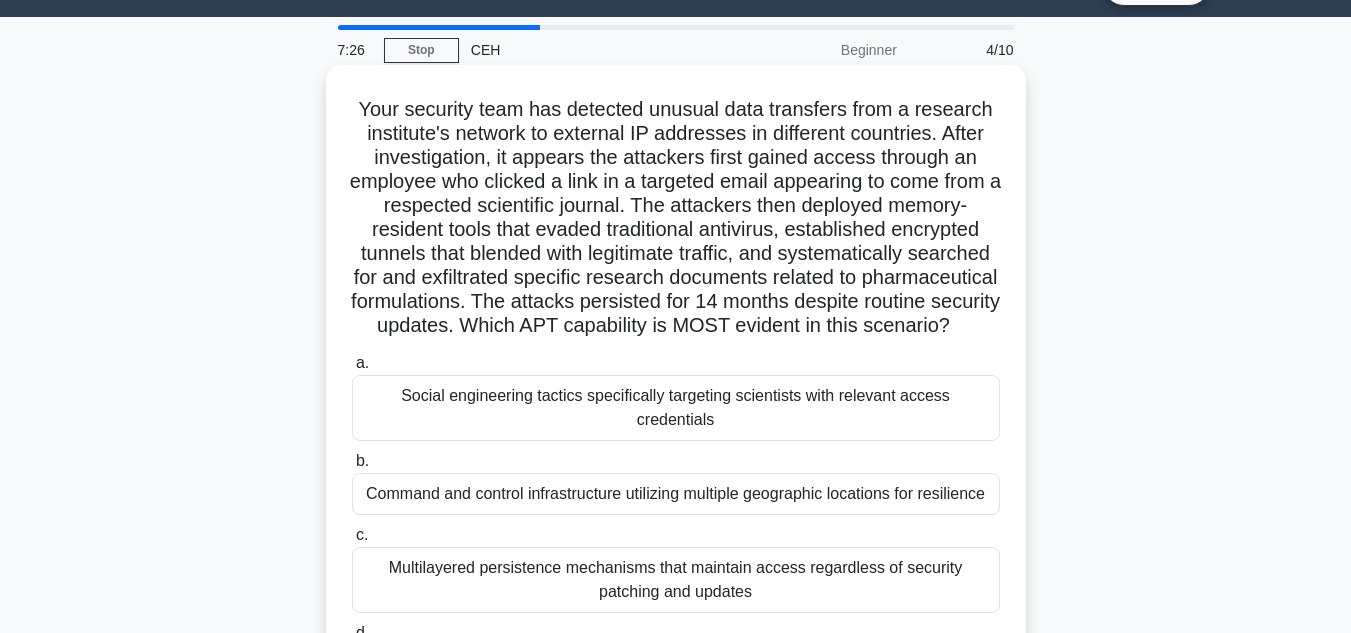 scroll, scrollTop: 447, scrollLeft: 0, axis: vertical 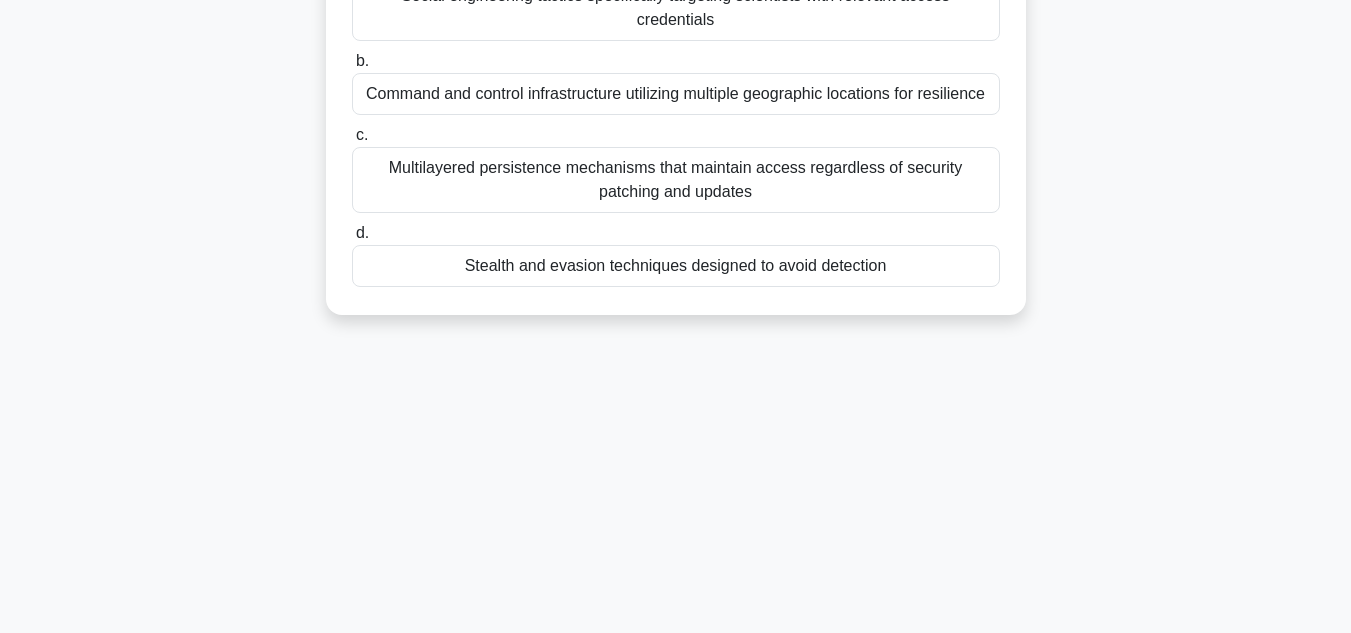 click on "Stealth and evasion techniques designed to avoid detection" at bounding box center (676, 266) 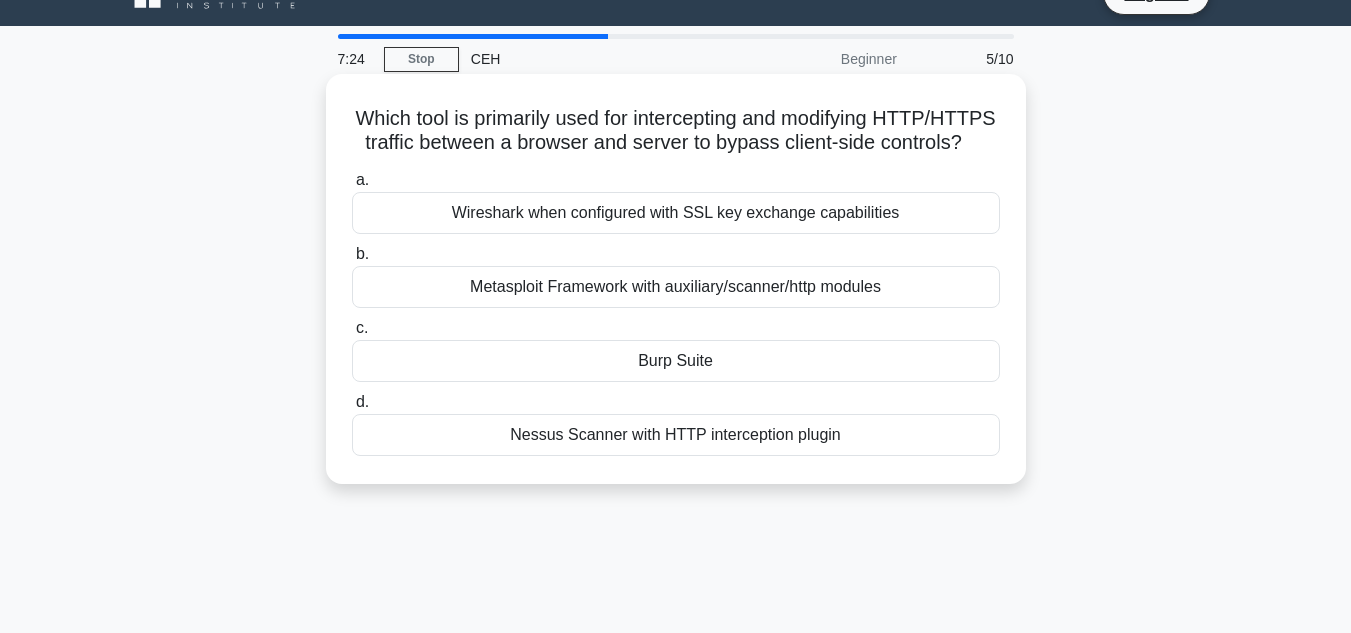 scroll, scrollTop: 0, scrollLeft: 0, axis: both 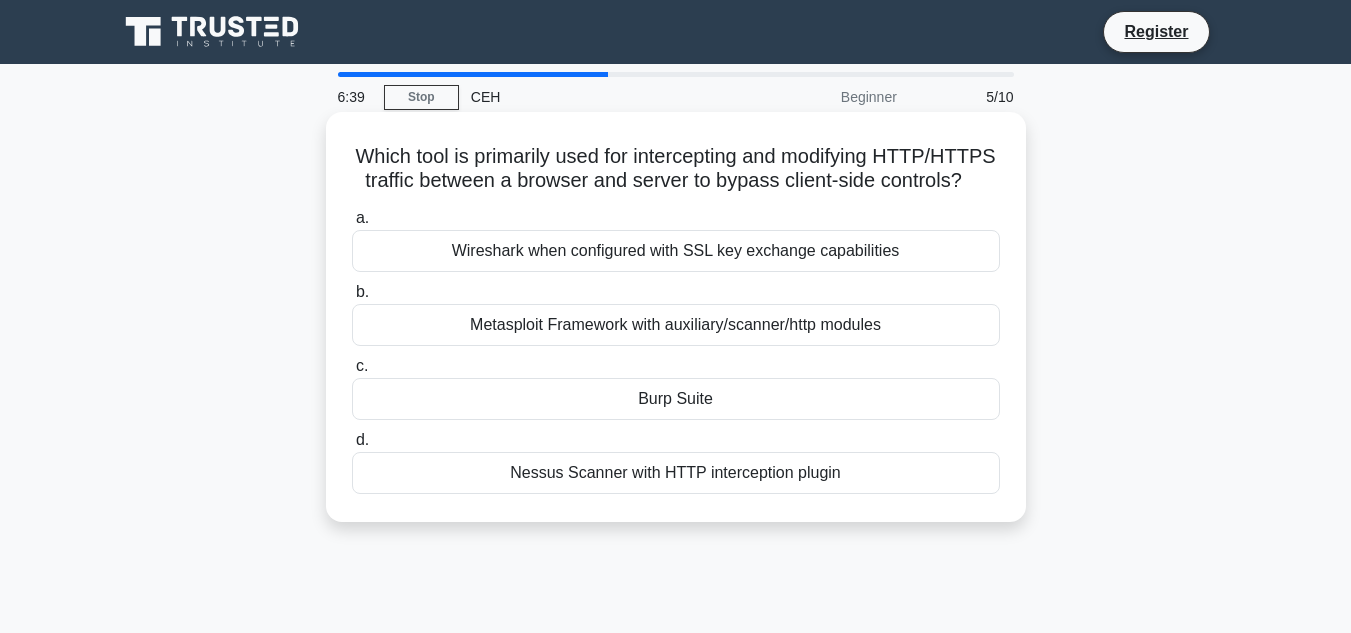 click on "Metasploit Framework with auxiliary/scanner/http modules" at bounding box center (676, 325) 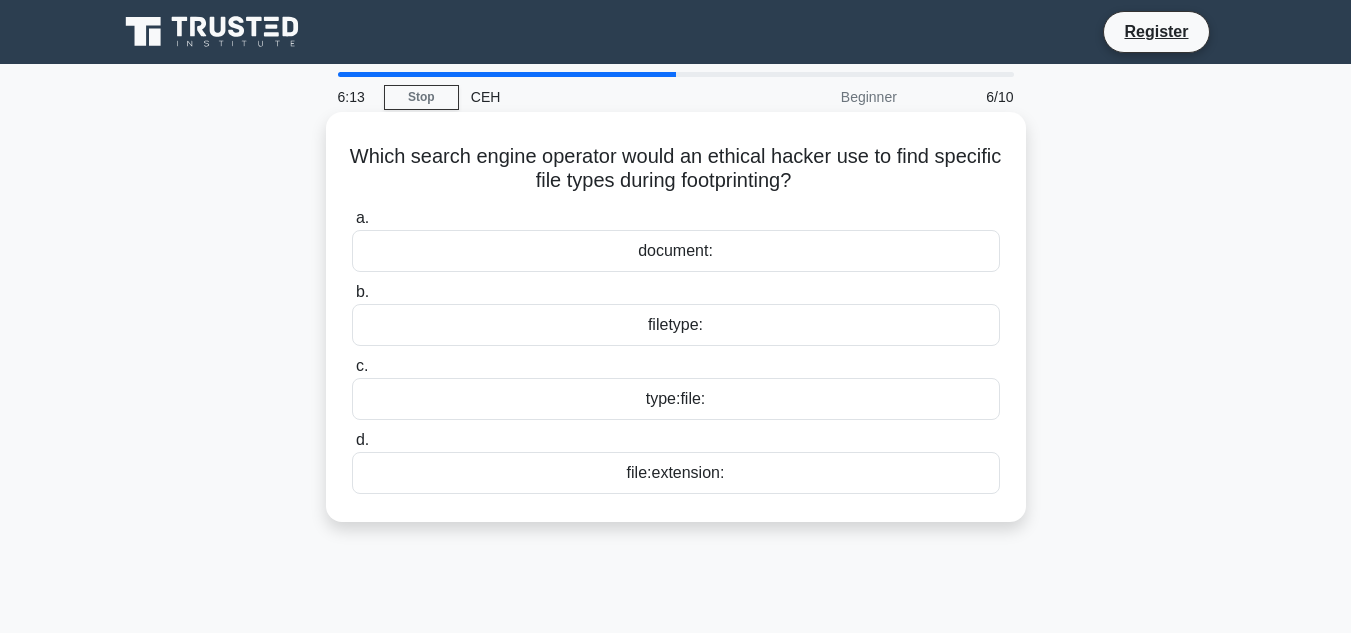 click on "filetype:" at bounding box center (676, 325) 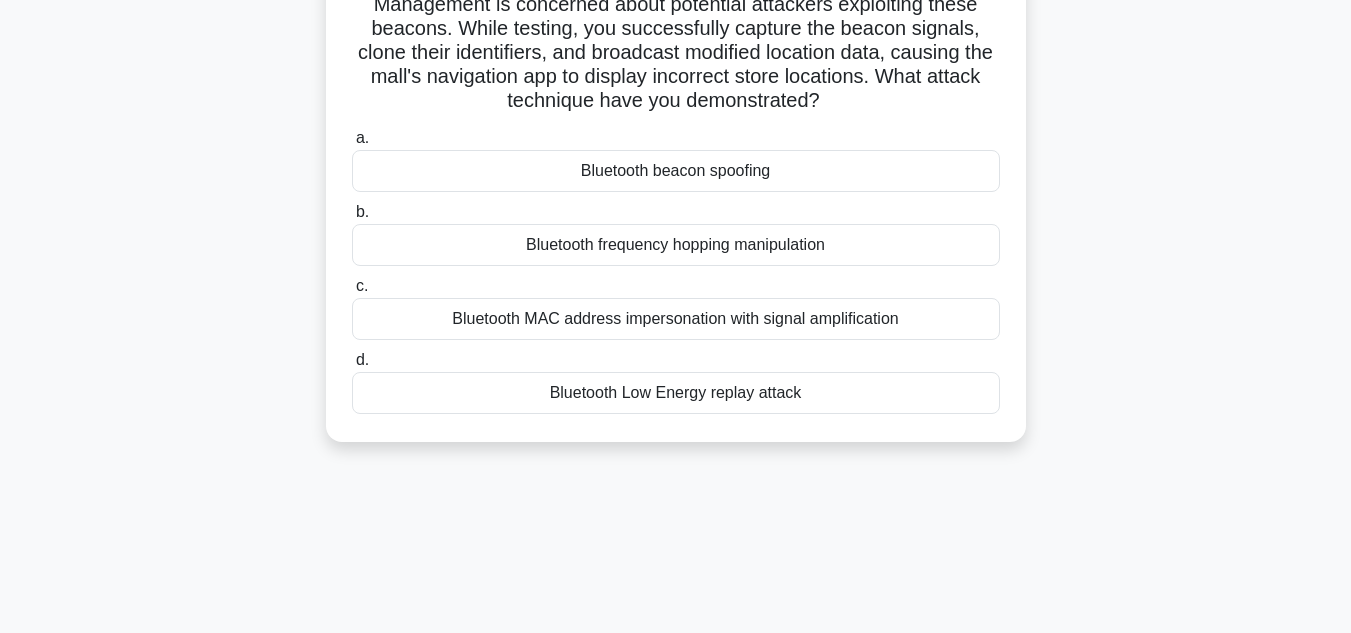 scroll, scrollTop: 0, scrollLeft: 0, axis: both 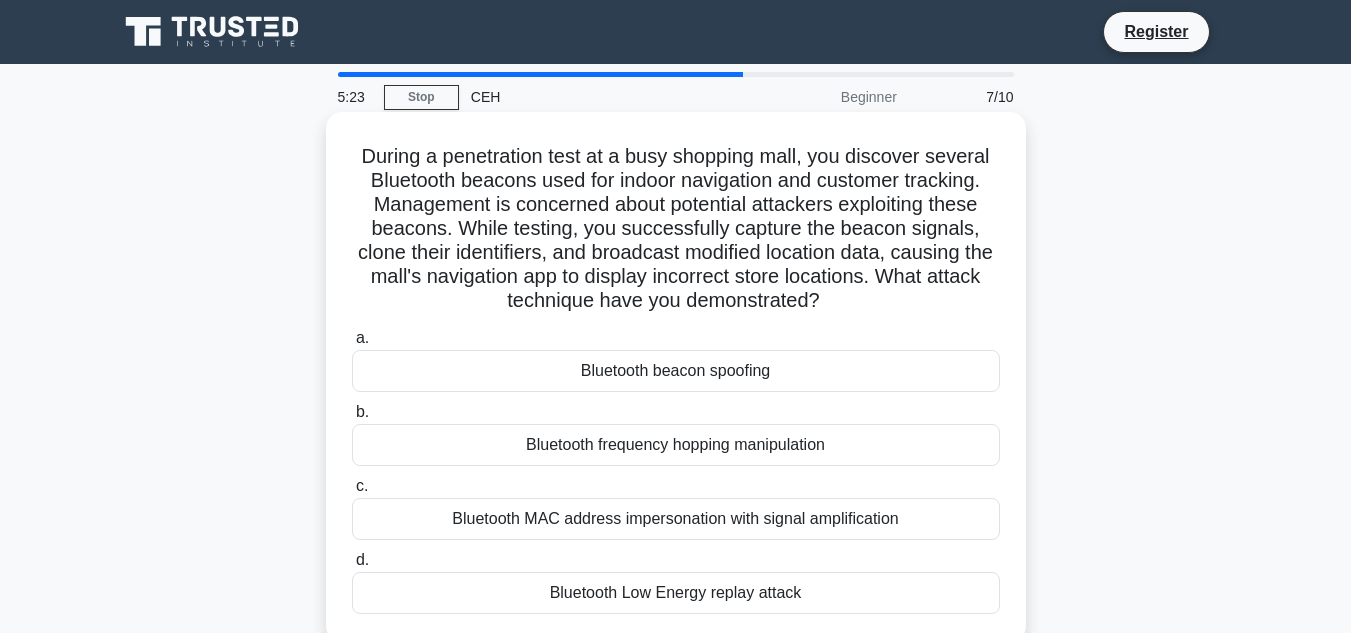 drag, startPoint x: 365, startPoint y: 155, endPoint x: 937, endPoint y: 315, distance: 593.95624 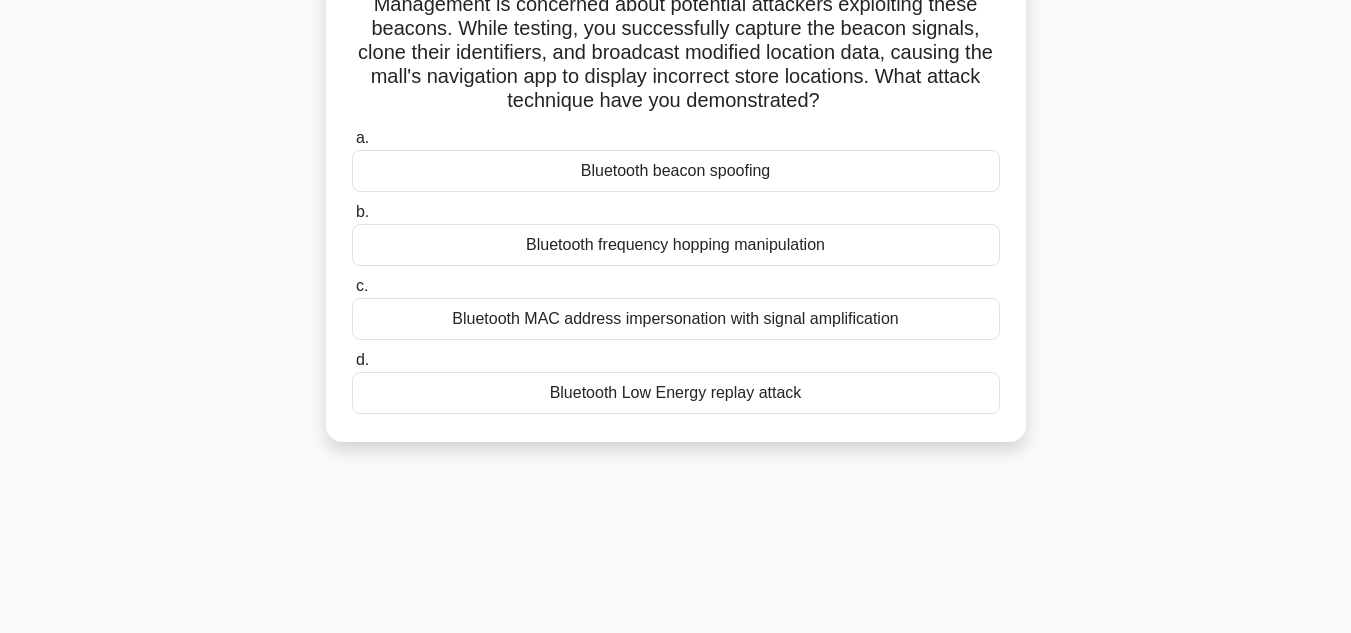 click on "Bluetooth beacon spoofing" at bounding box center (676, 171) 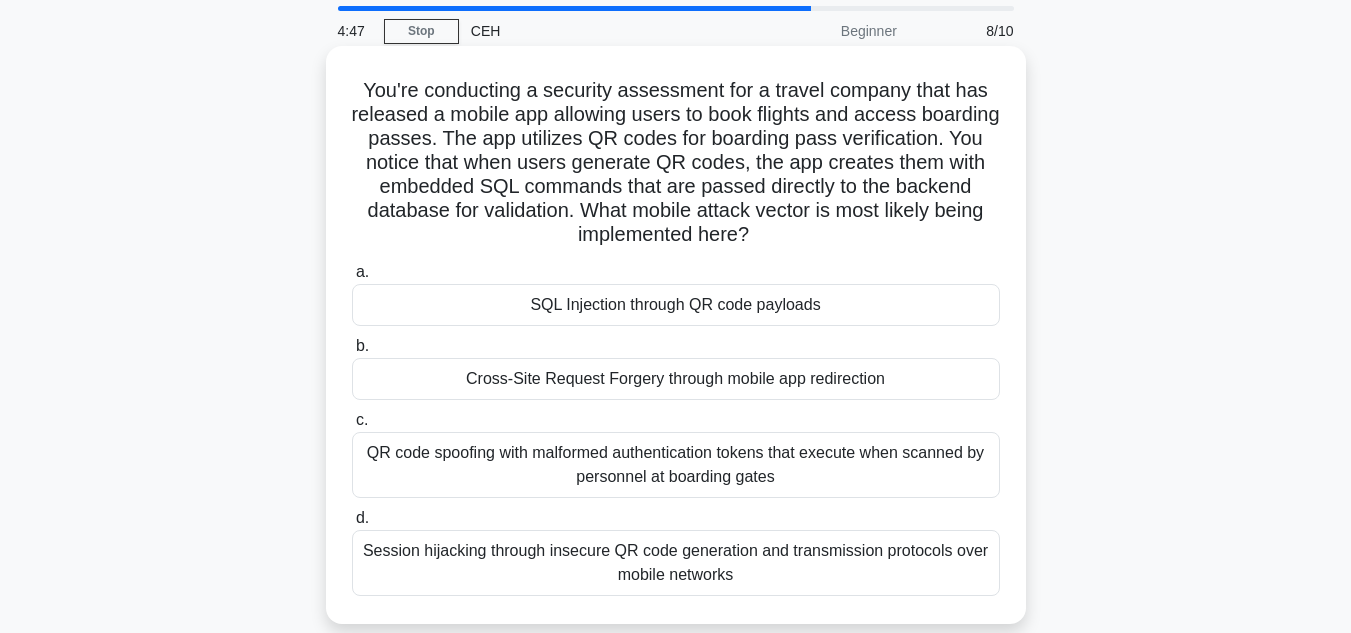scroll, scrollTop: 100, scrollLeft: 0, axis: vertical 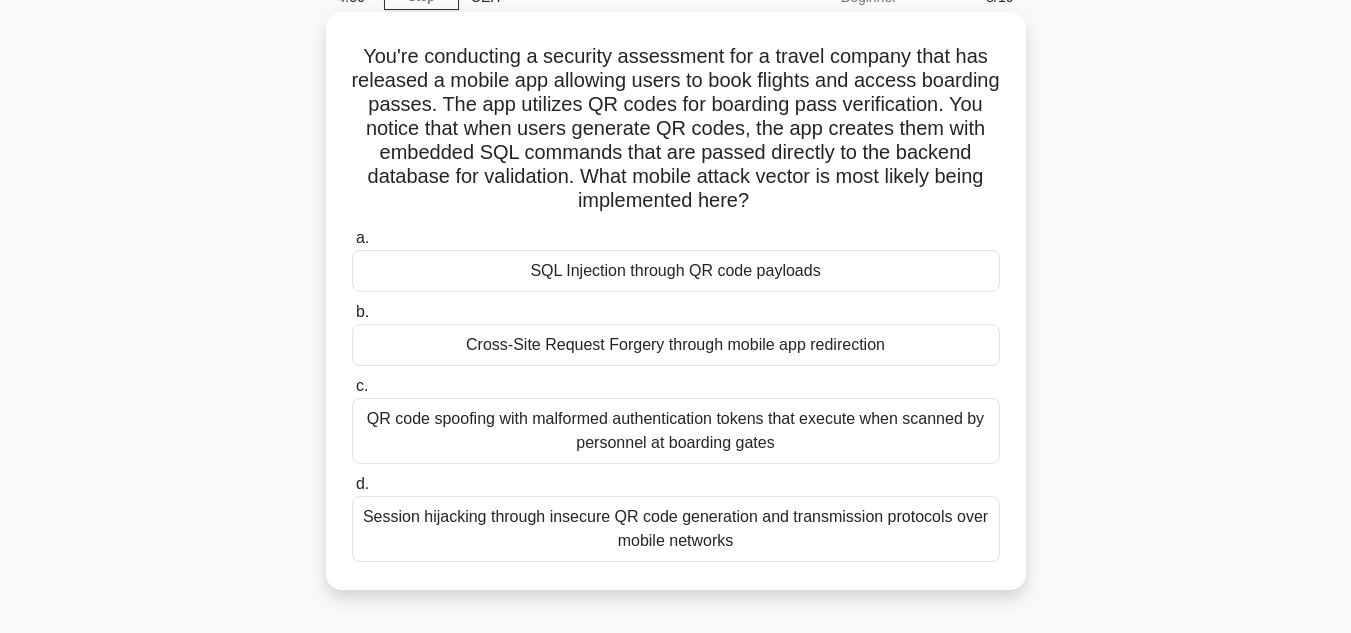 click on "Cross-Site Request Forgery through mobile app redirection" at bounding box center [676, 345] 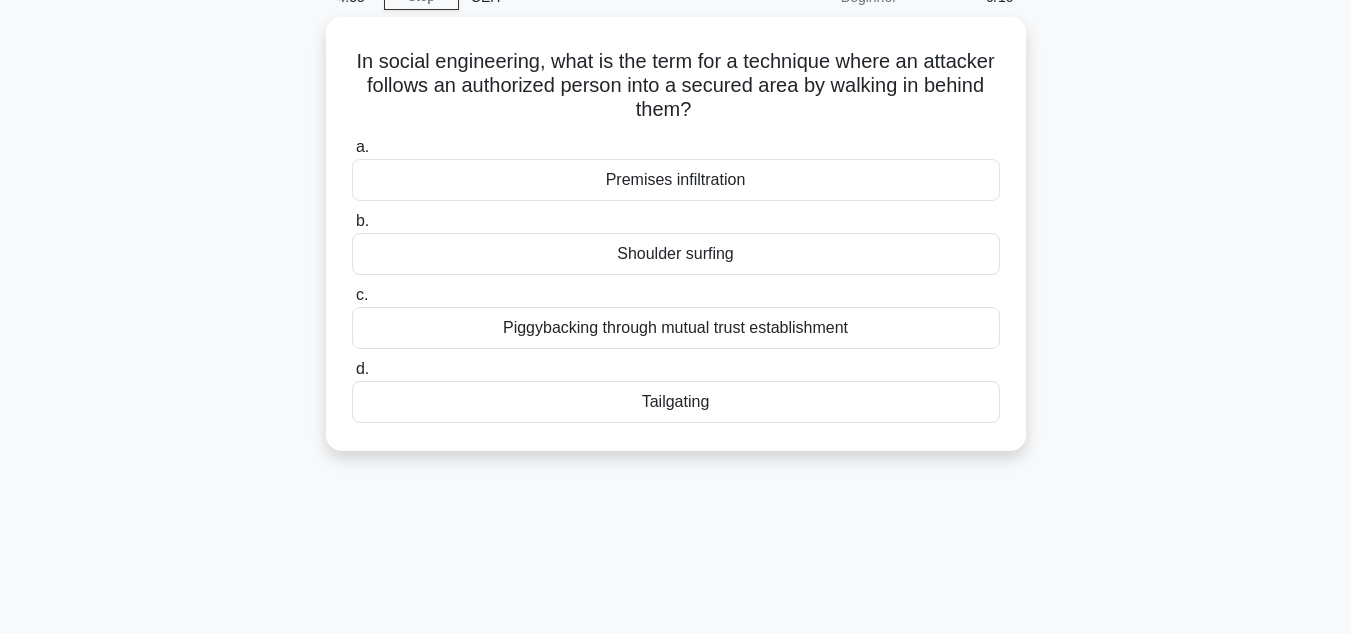 scroll, scrollTop: 0, scrollLeft: 0, axis: both 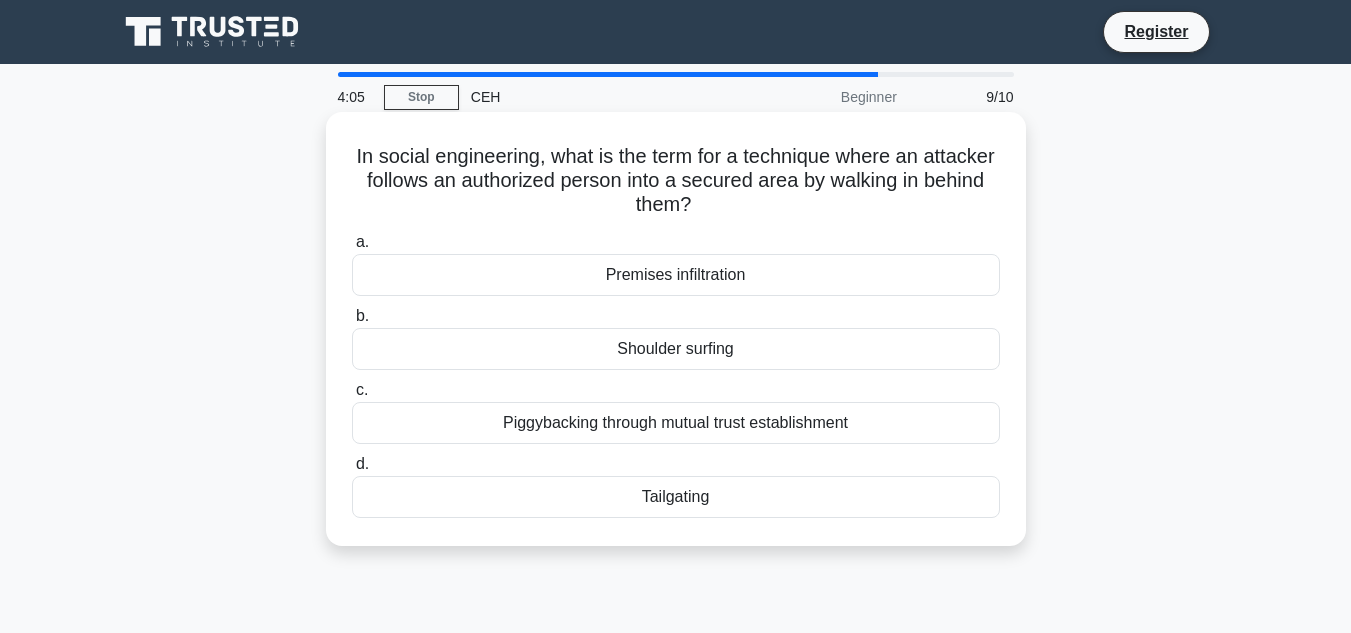 click on "Tailgating" at bounding box center (676, 497) 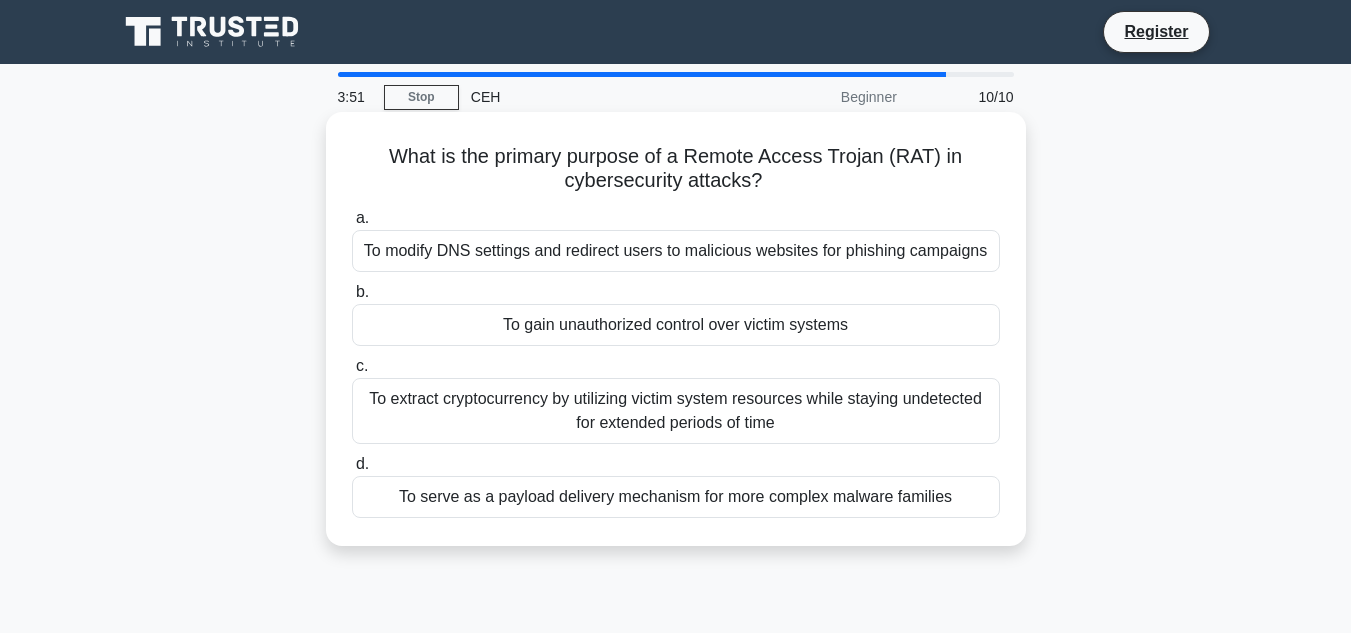click on "To gain unauthorized control over victim systems" at bounding box center [676, 325] 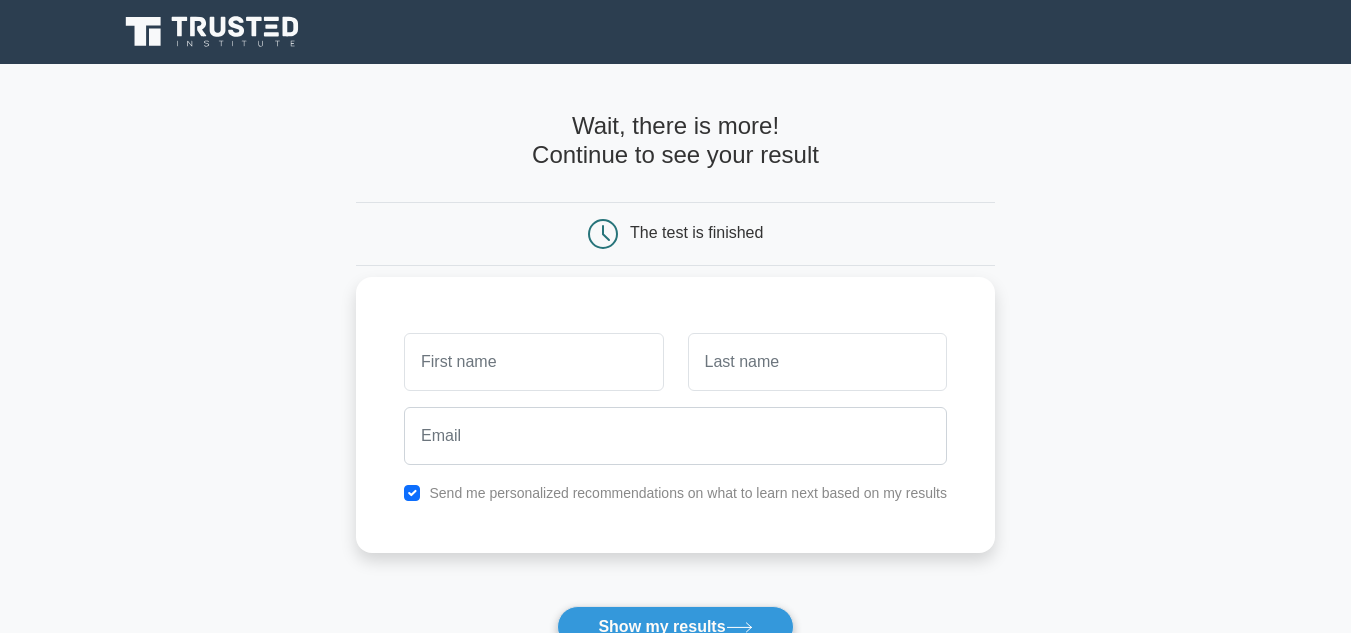 scroll, scrollTop: 0, scrollLeft: 0, axis: both 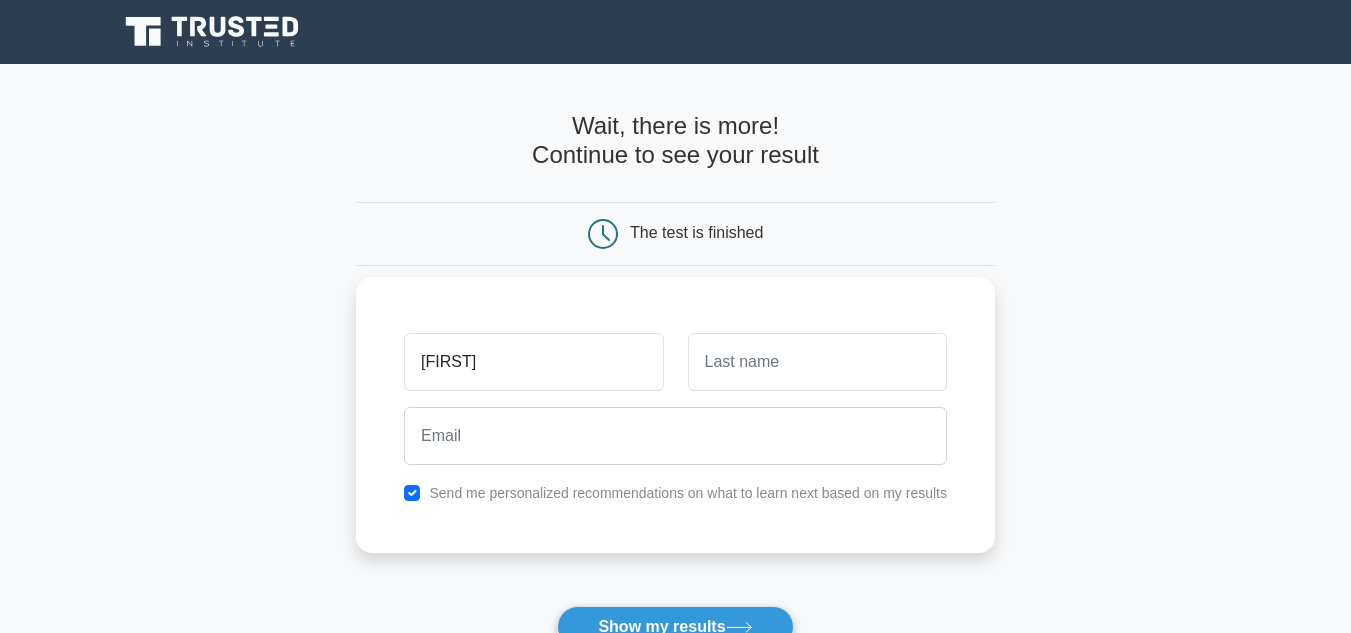 type on "[FIRST]" 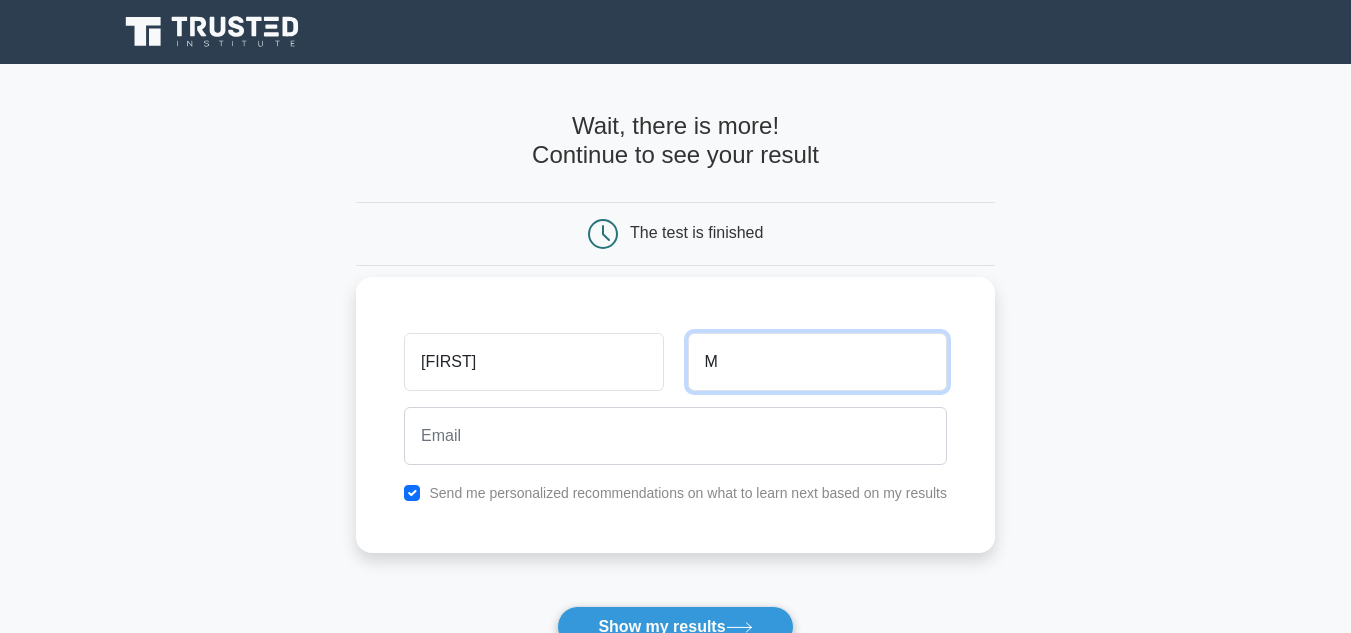 type on "M" 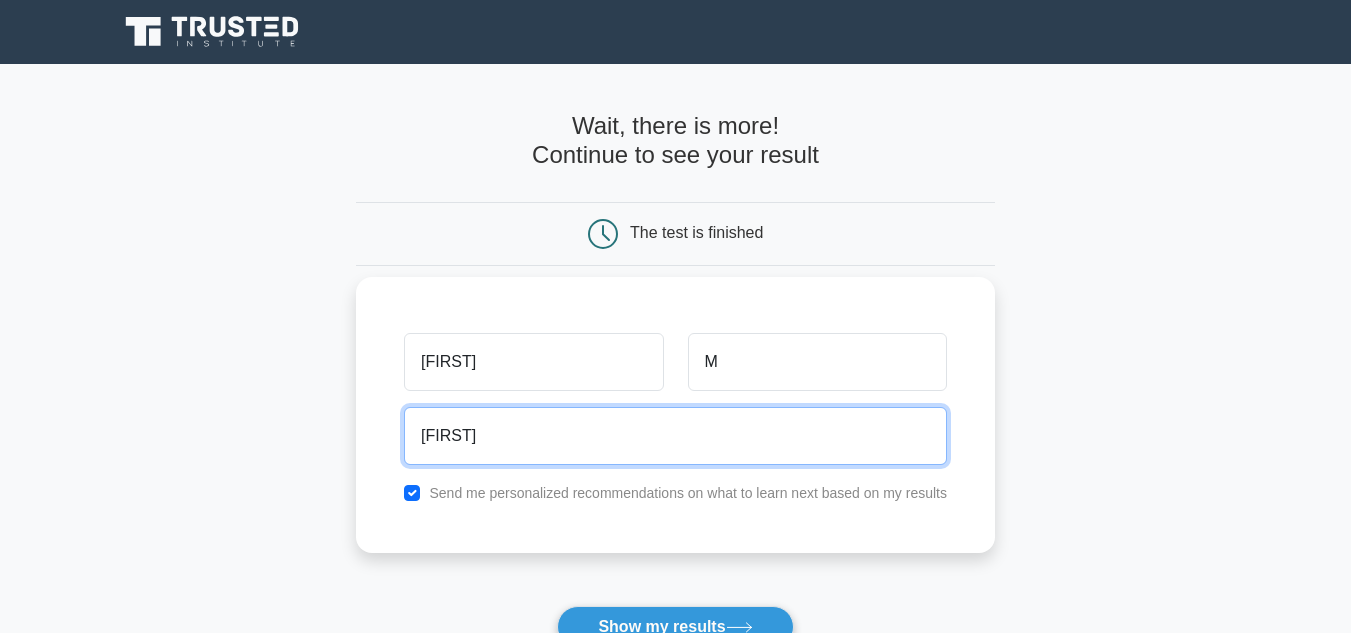 type on "[EMAIL]" 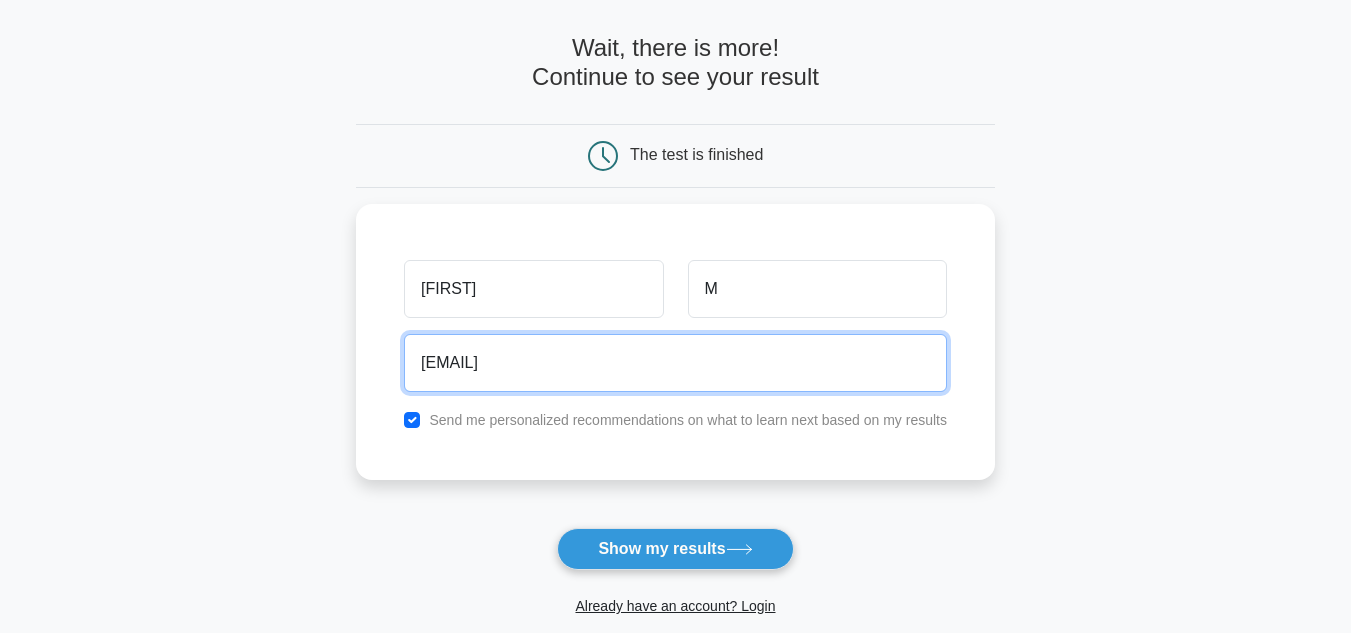 scroll, scrollTop: 200, scrollLeft: 0, axis: vertical 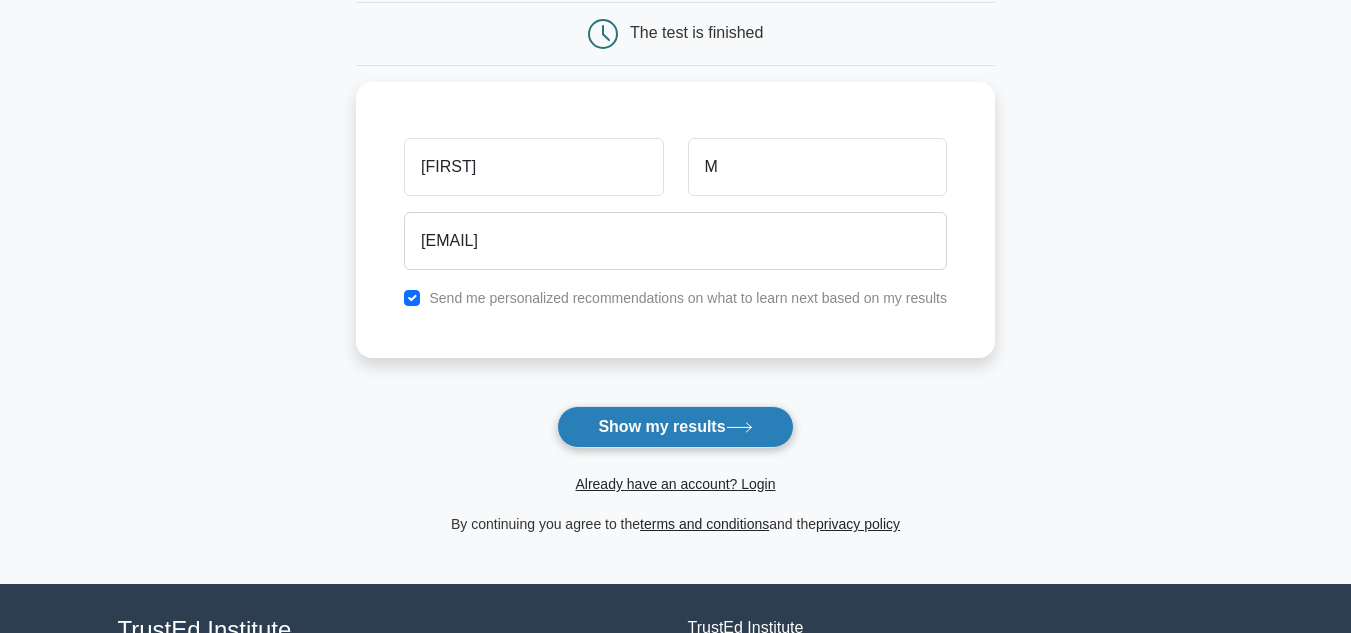 click on "Show my results" at bounding box center (675, 427) 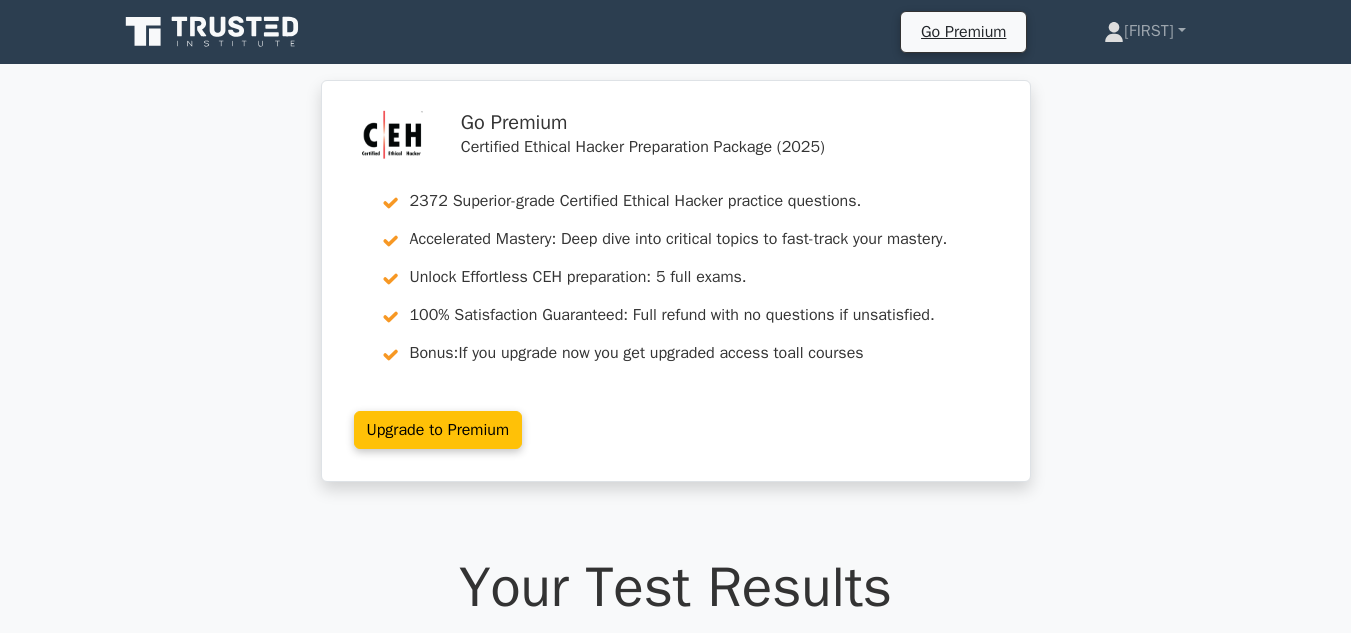 scroll, scrollTop: 0, scrollLeft: 0, axis: both 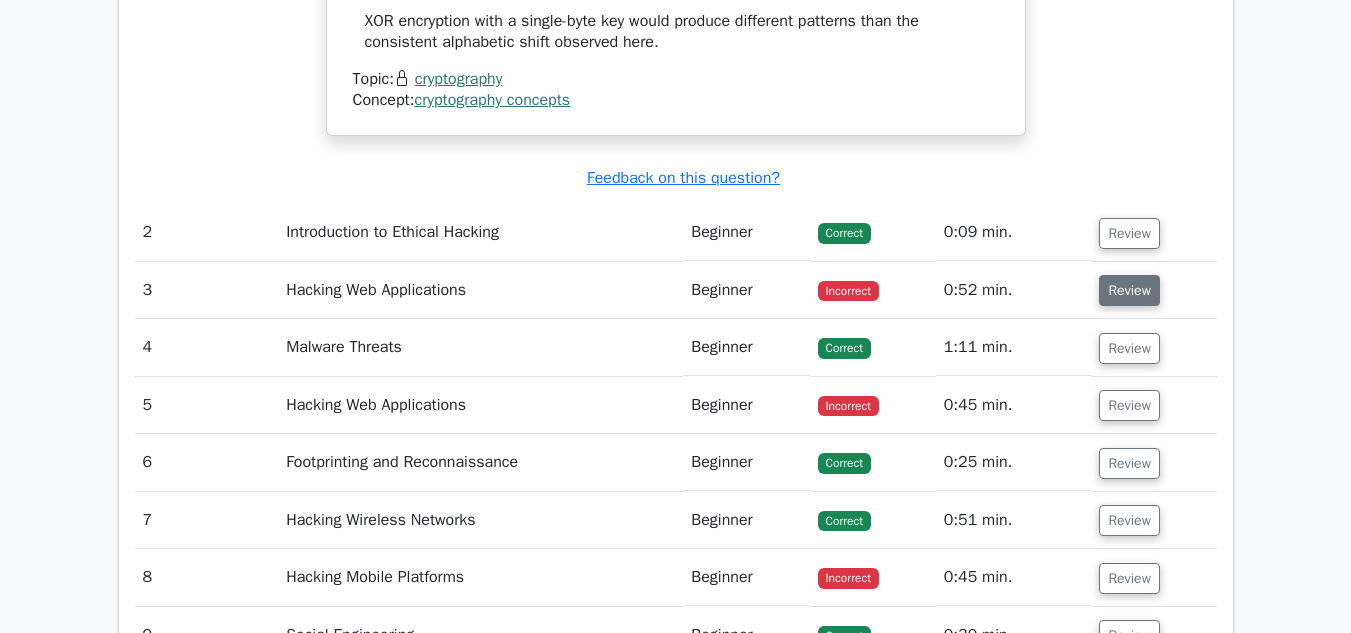 click on "Review" at bounding box center (1129, 290) 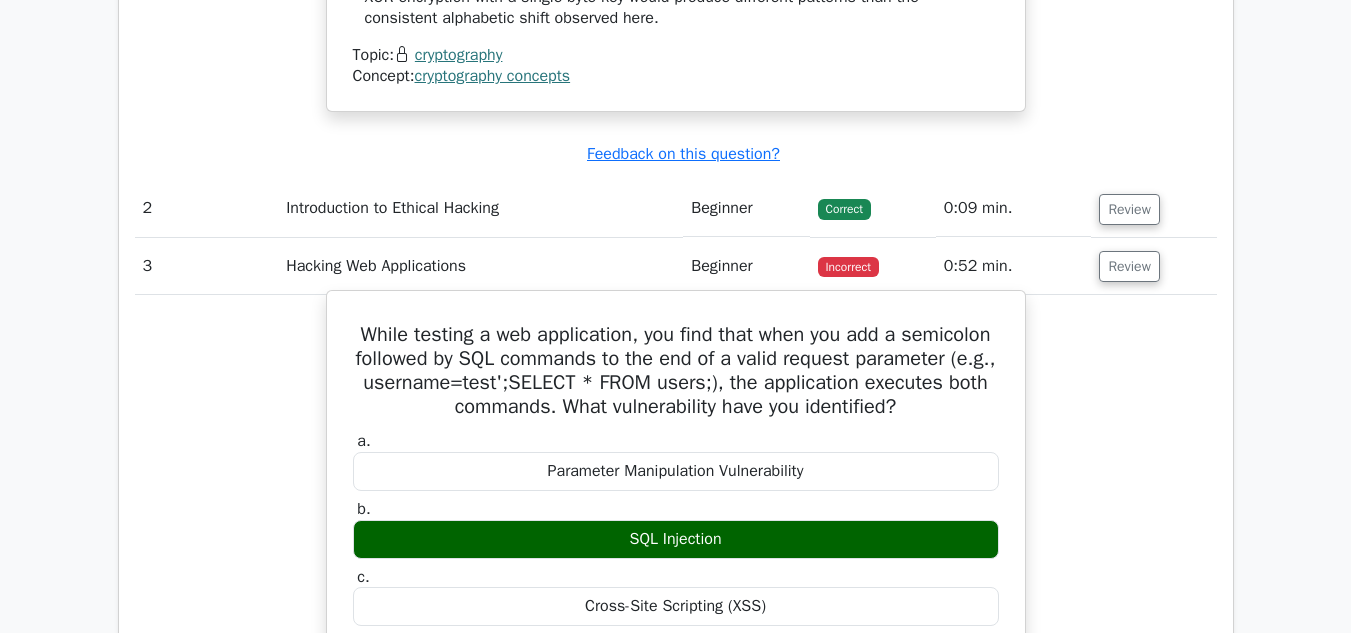 scroll, scrollTop: 2723, scrollLeft: 0, axis: vertical 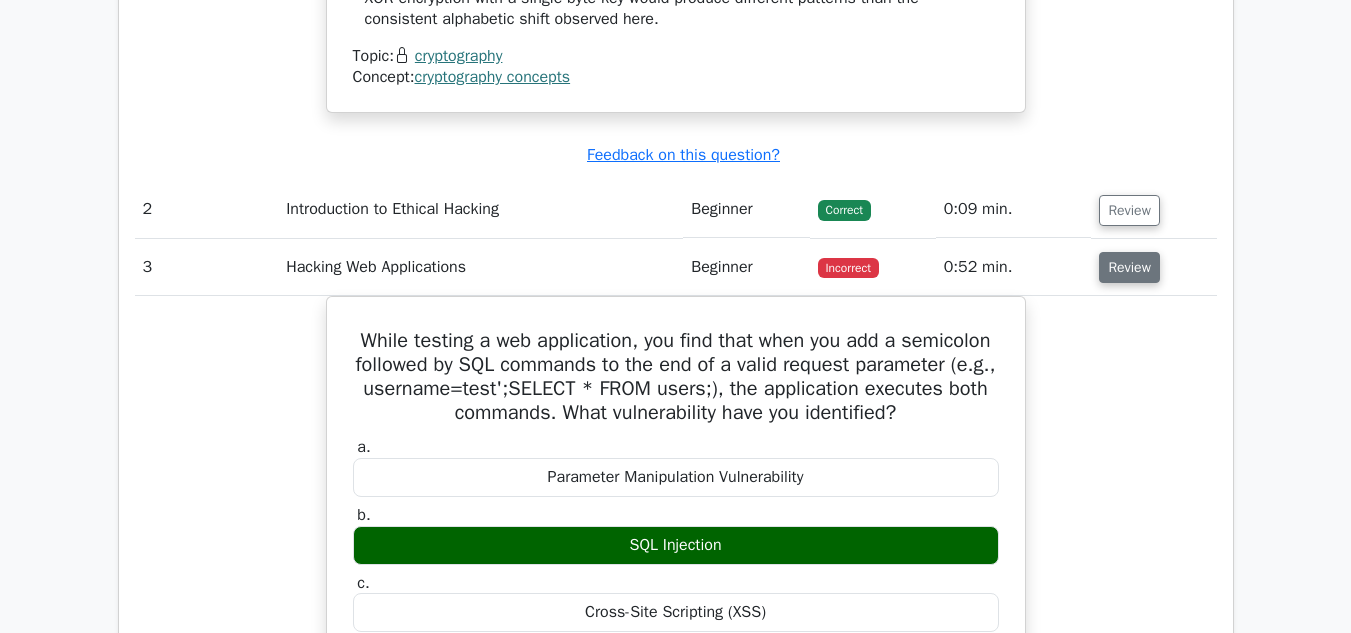 click on "Review" at bounding box center (1129, 267) 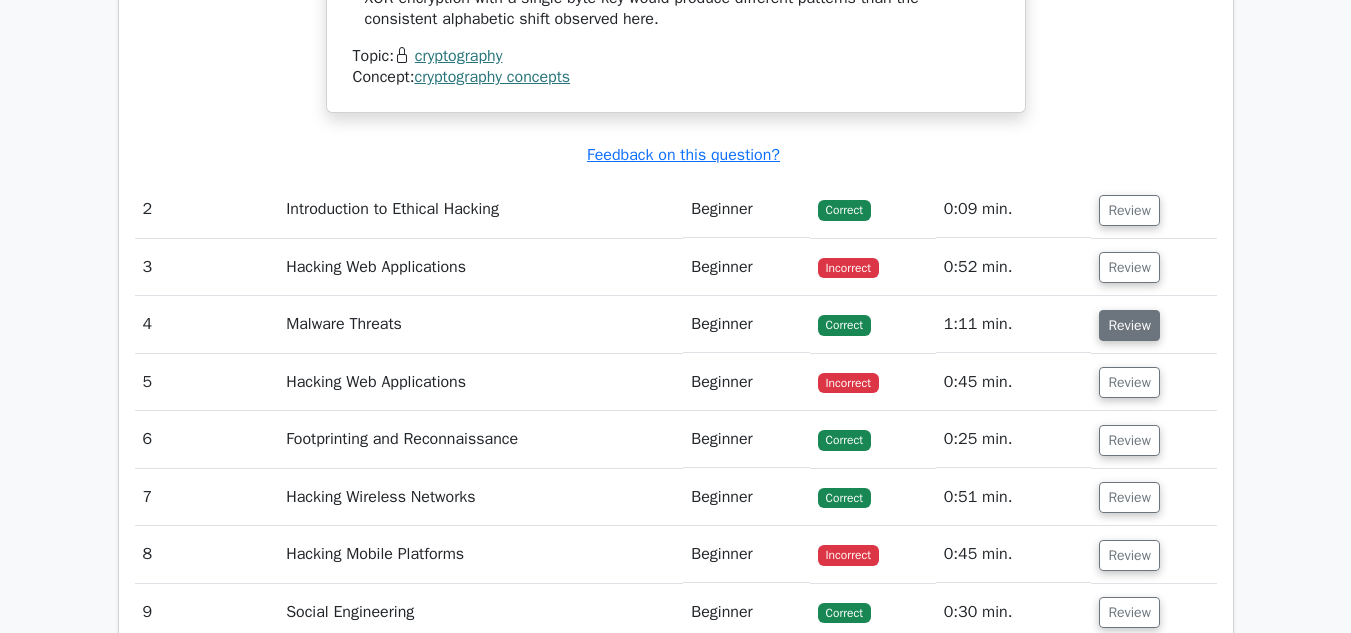 click on "Review" at bounding box center (1129, 325) 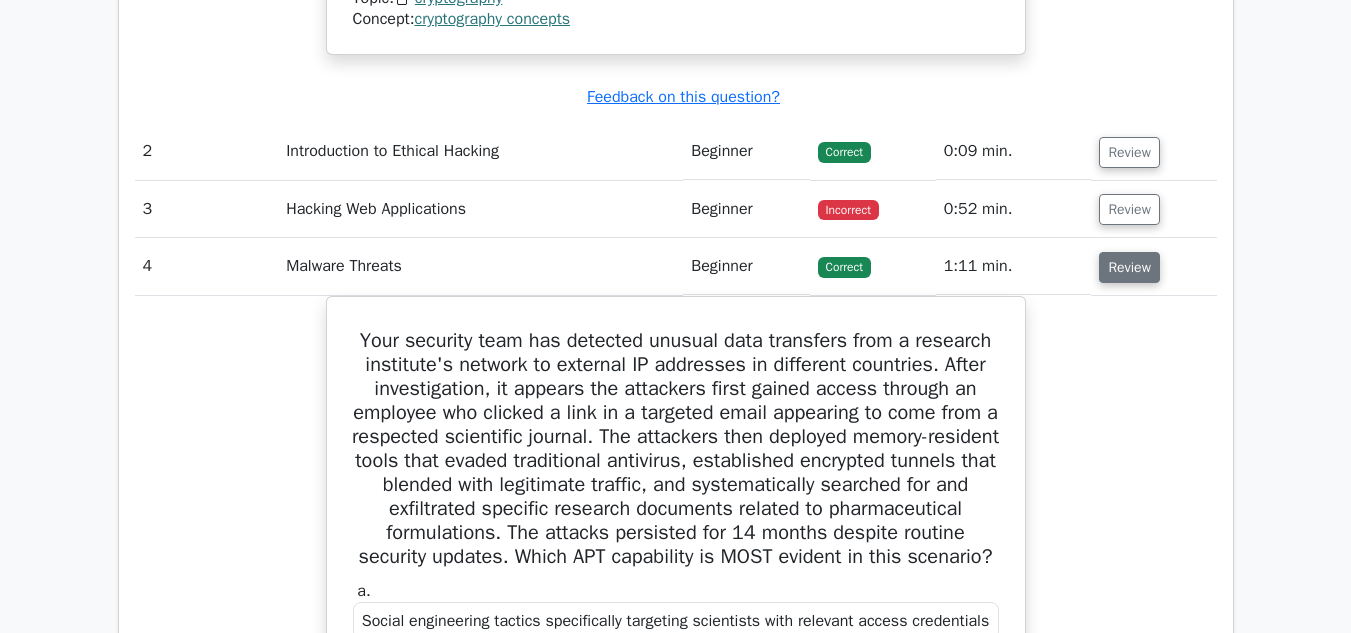 scroll, scrollTop: 2774, scrollLeft: 0, axis: vertical 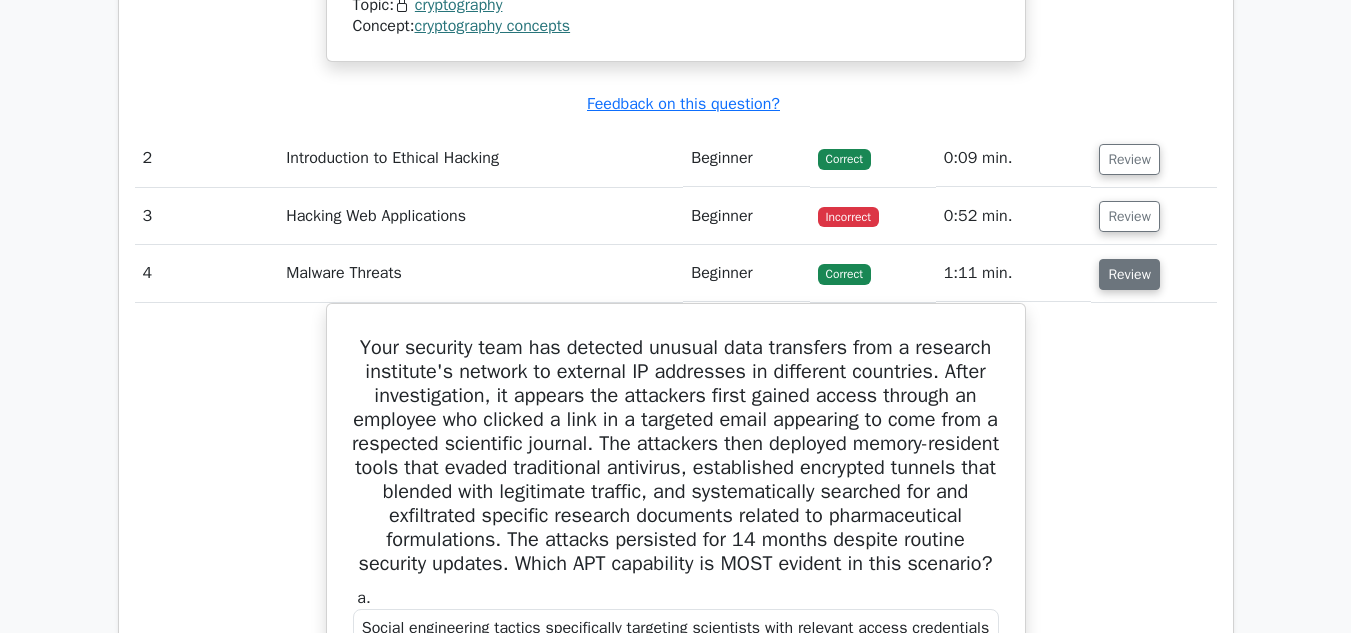 click on "Review" at bounding box center (1129, 274) 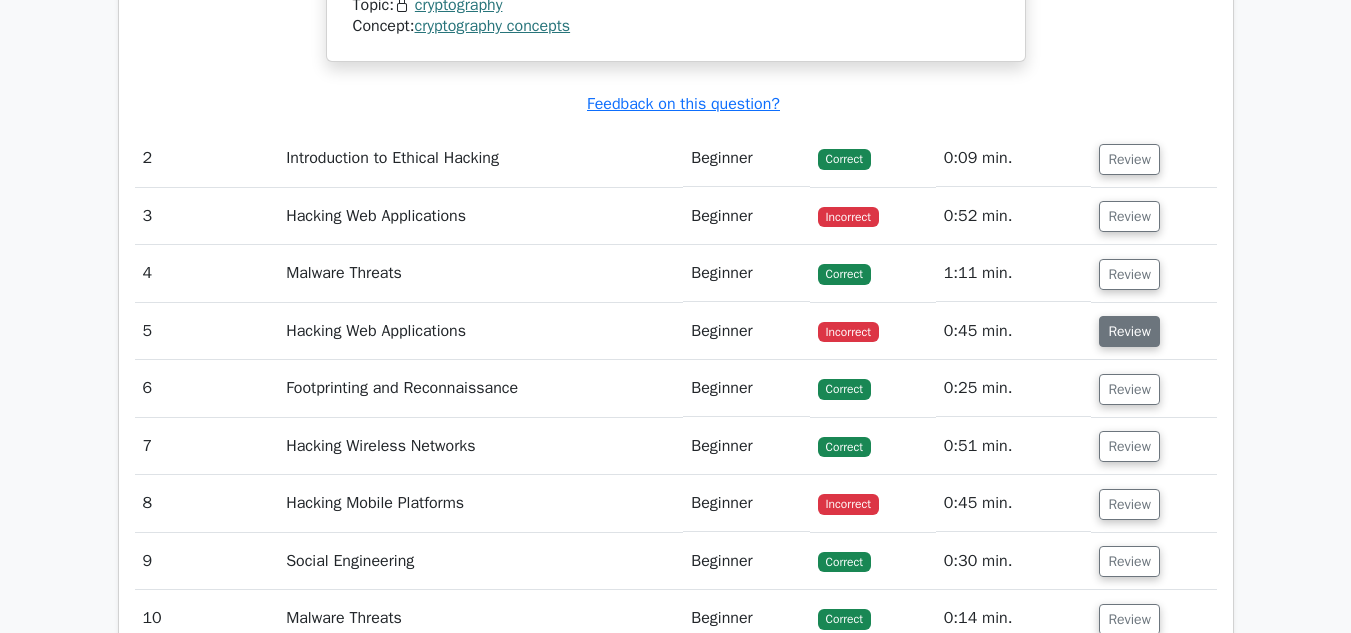 click on "Review" at bounding box center (1129, 331) 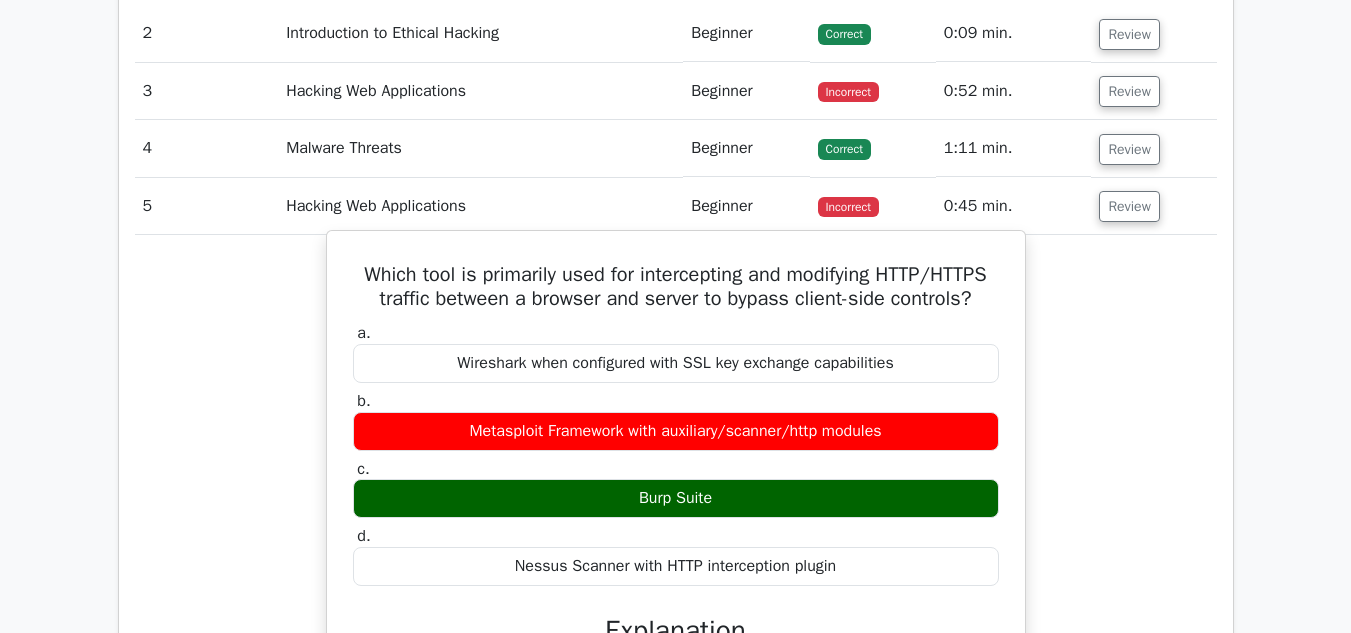 scroll, scrollTop: 2898, scrollLeft: 0, axis: vertical 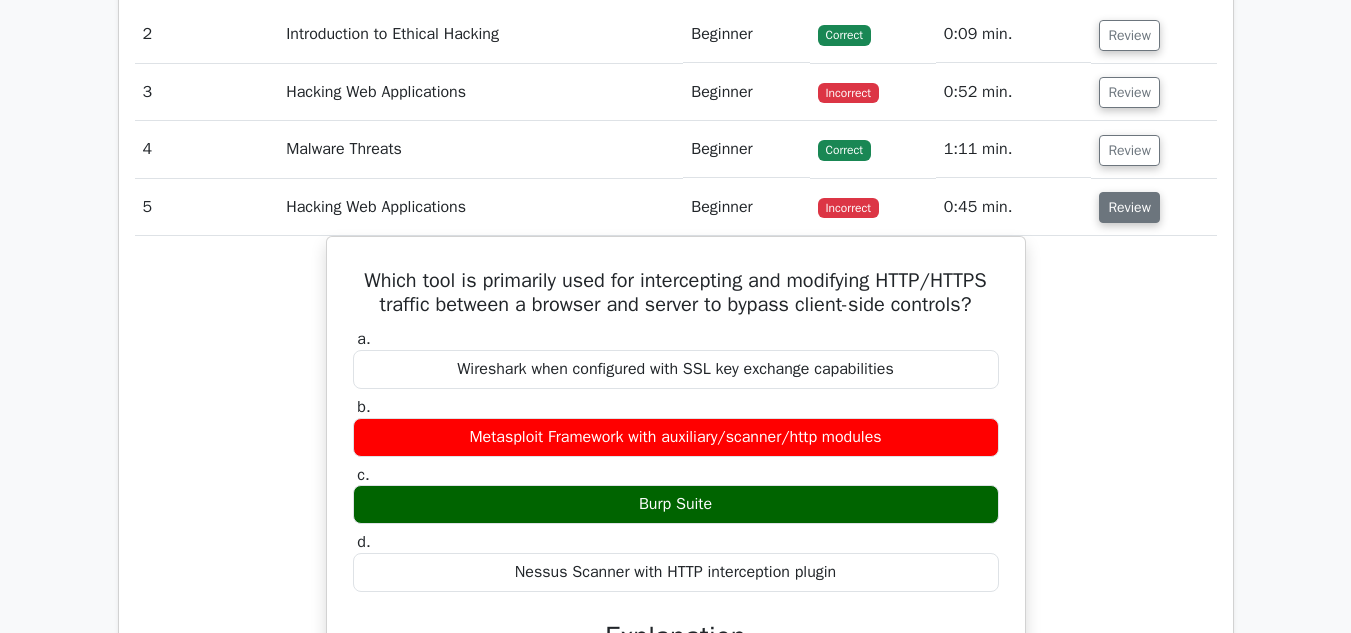 click on "Review" at bounding box center [1129, 207] 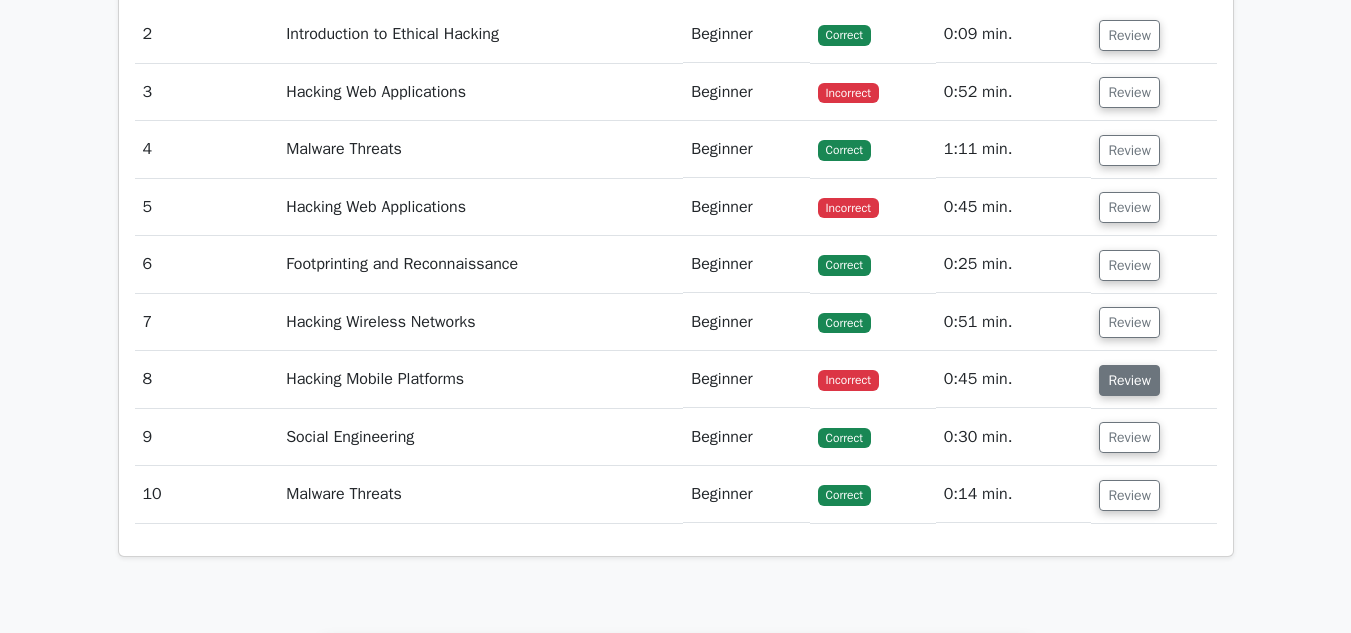 click on "Review" at bounding box center [1129, 380] 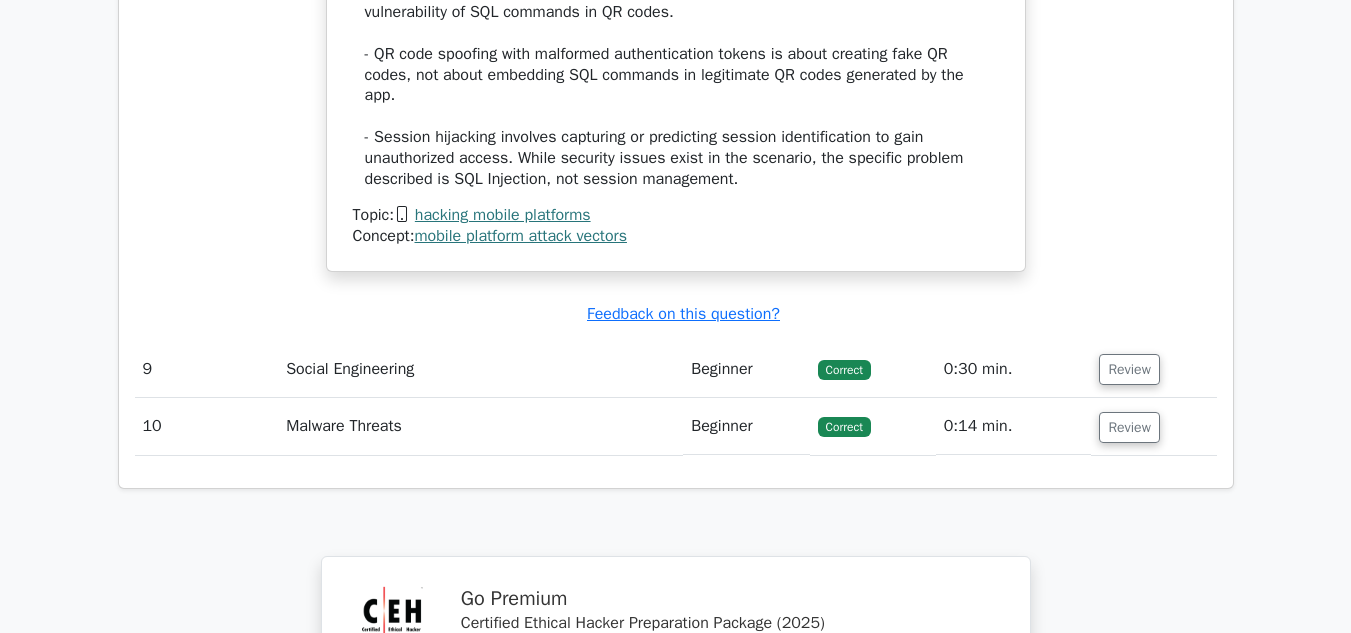 scroll, scrollTop: 4205, scrollLeft: 0, axis: vertical 